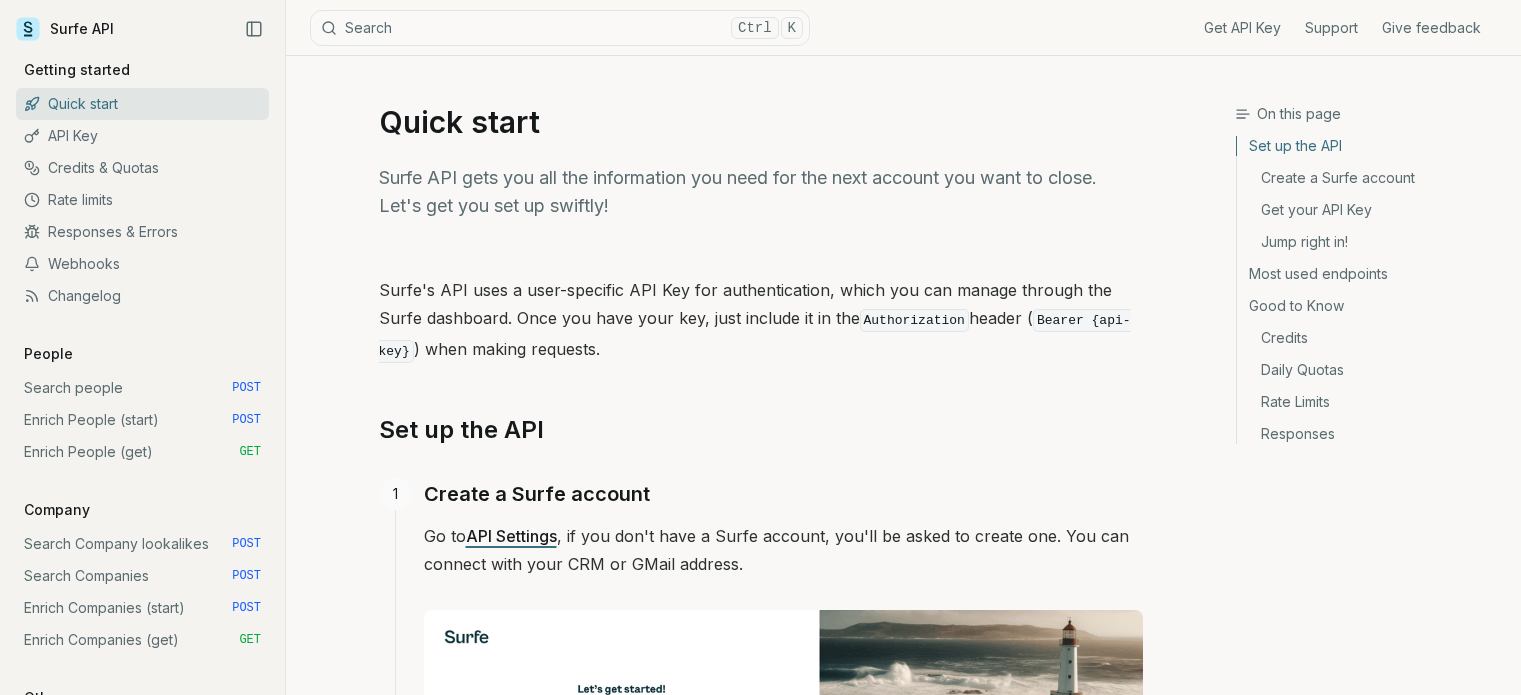 scroll, scrollTop: 0, scrollLeft: 0, axis: both 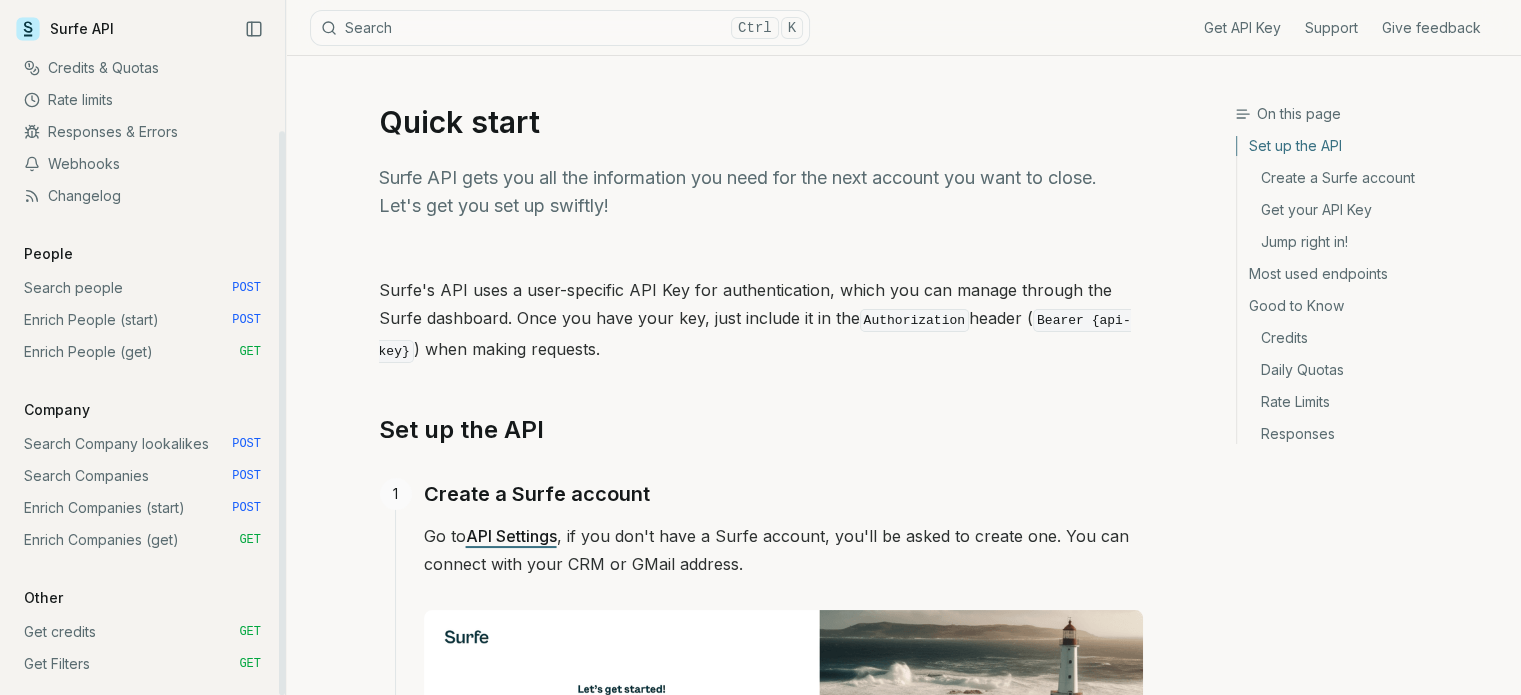 click on "Search Companies   POST" at bounding box center [142, 476] 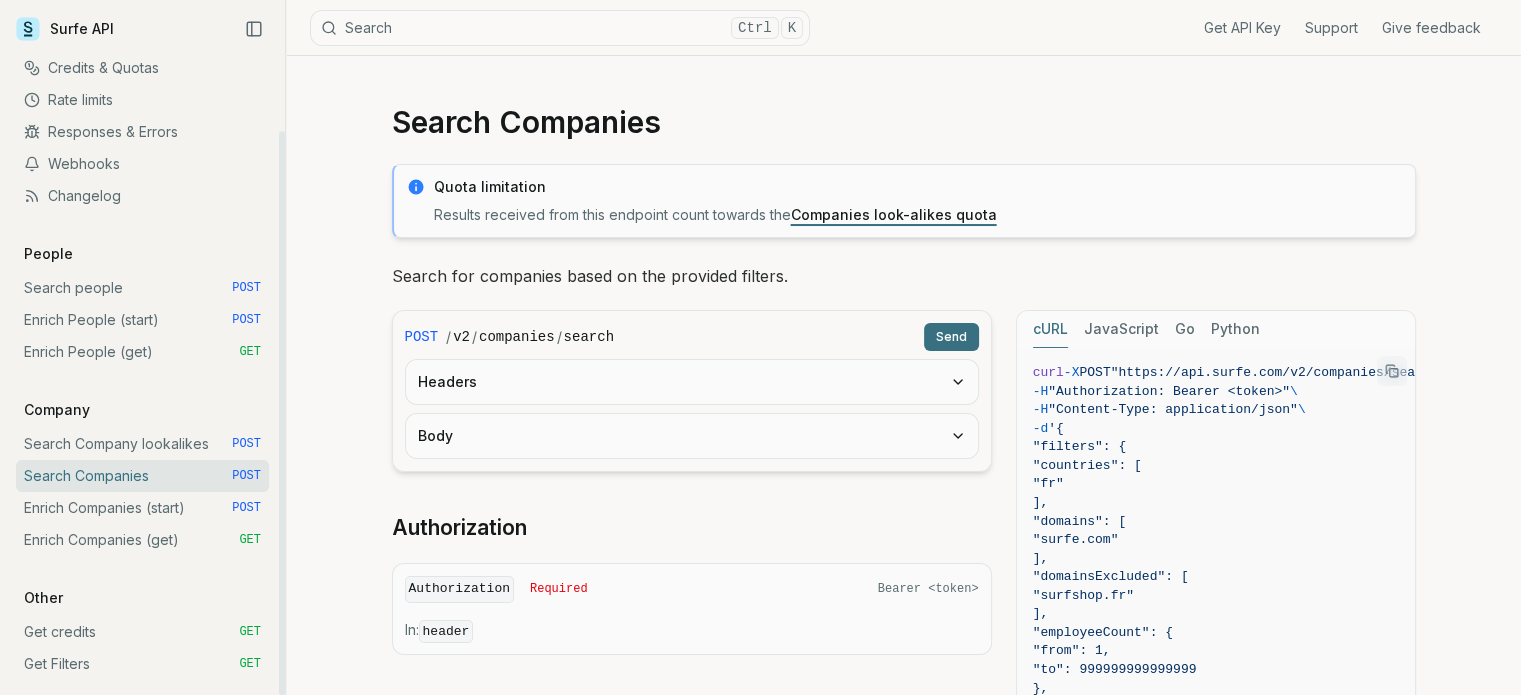 click on "Search Company lookalikes   POST" at bounding box center (142, 444) 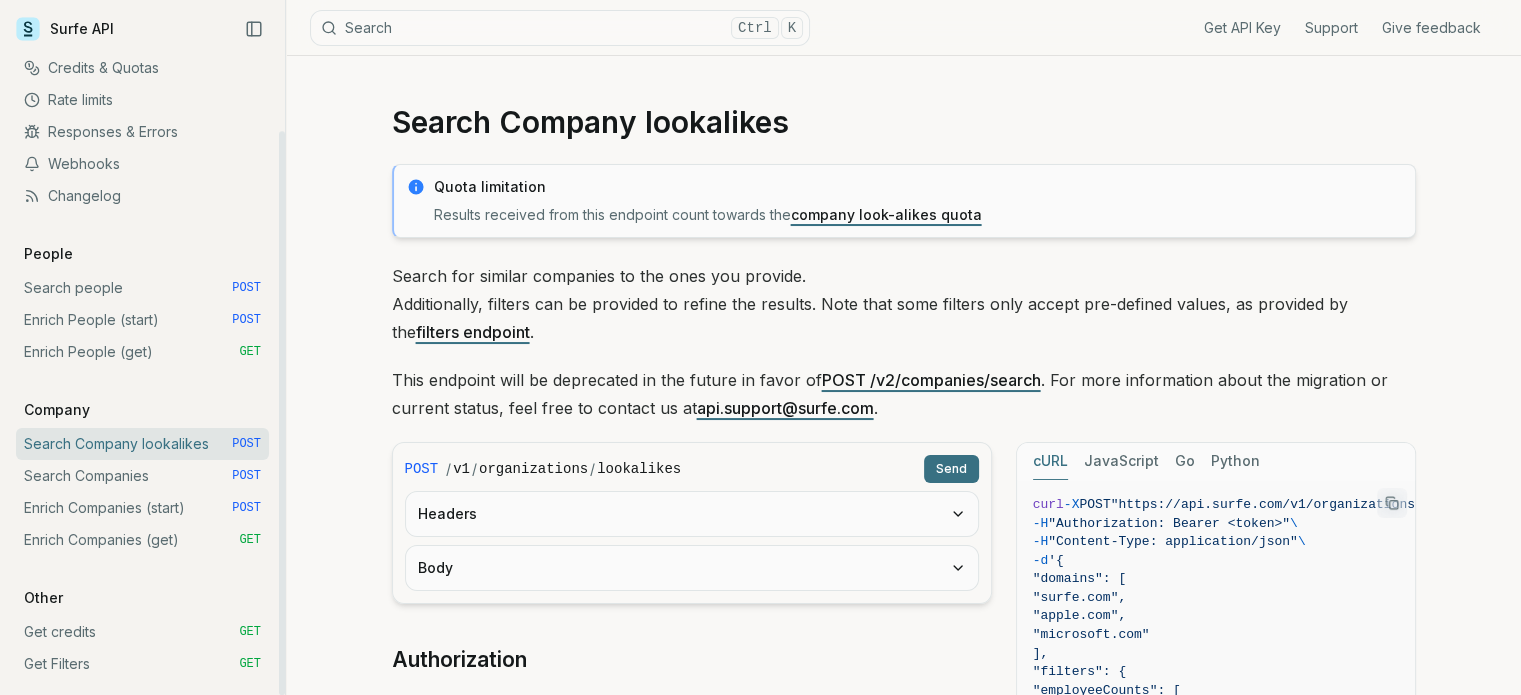 click on "Search Companies   POST" at bounding box center (142, 476) 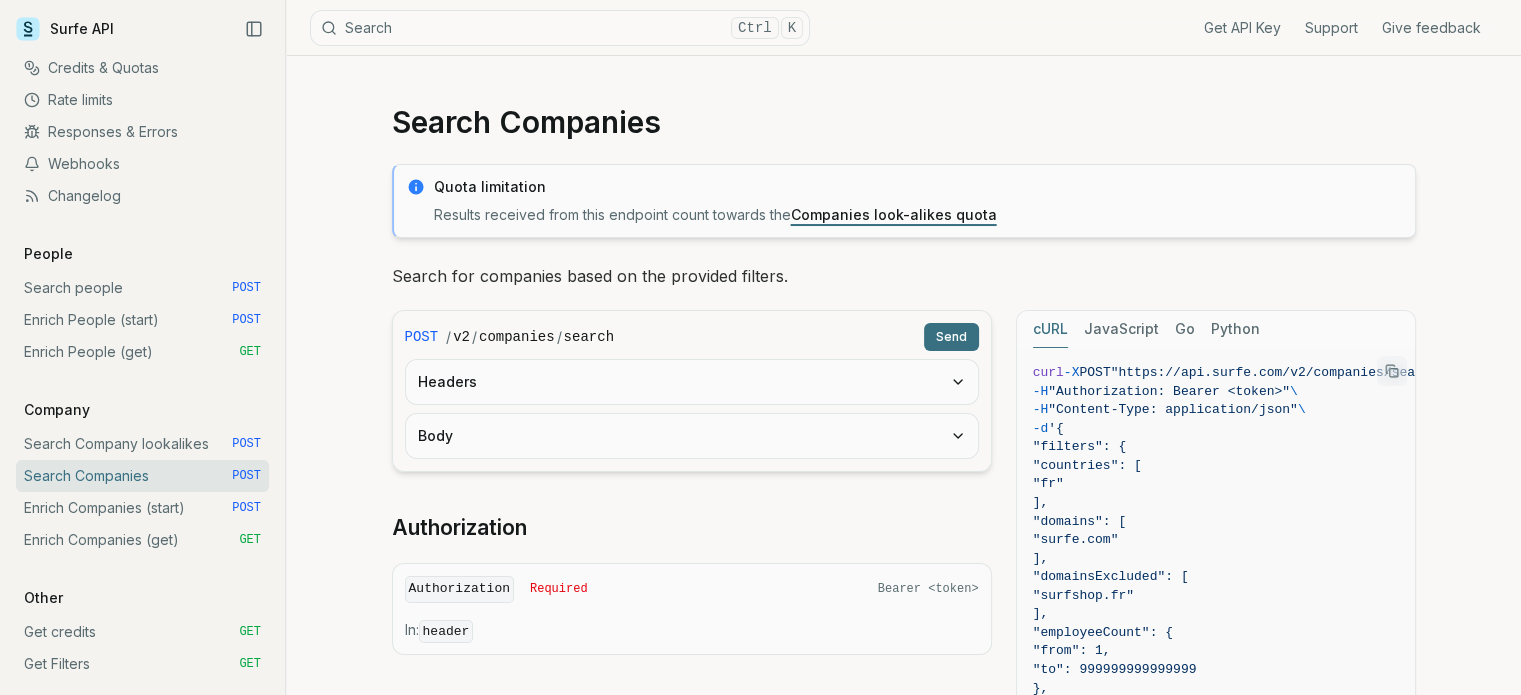 click on "Companies look-alikes quota" at bounding box center (894, 214) 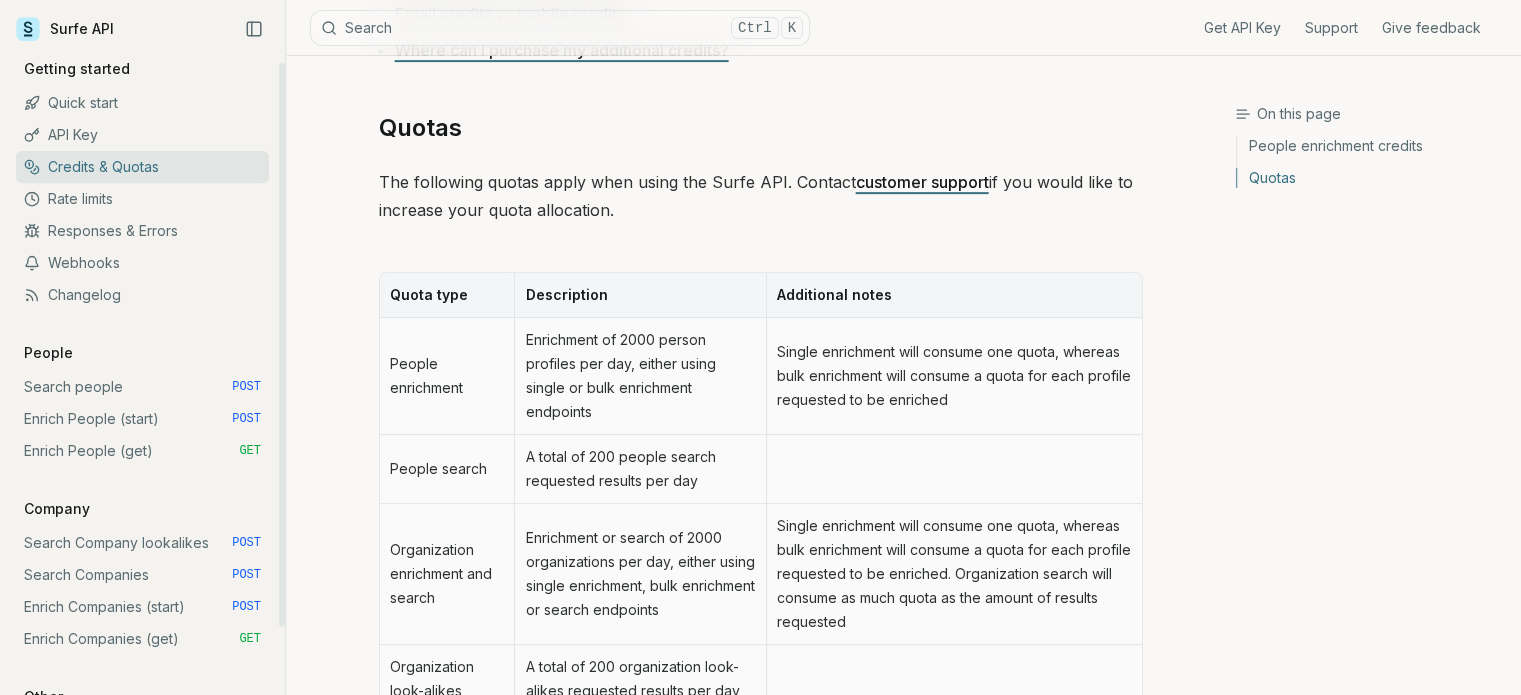 scroll, scrollTop: 0, scrollLeft: 0, axis: both 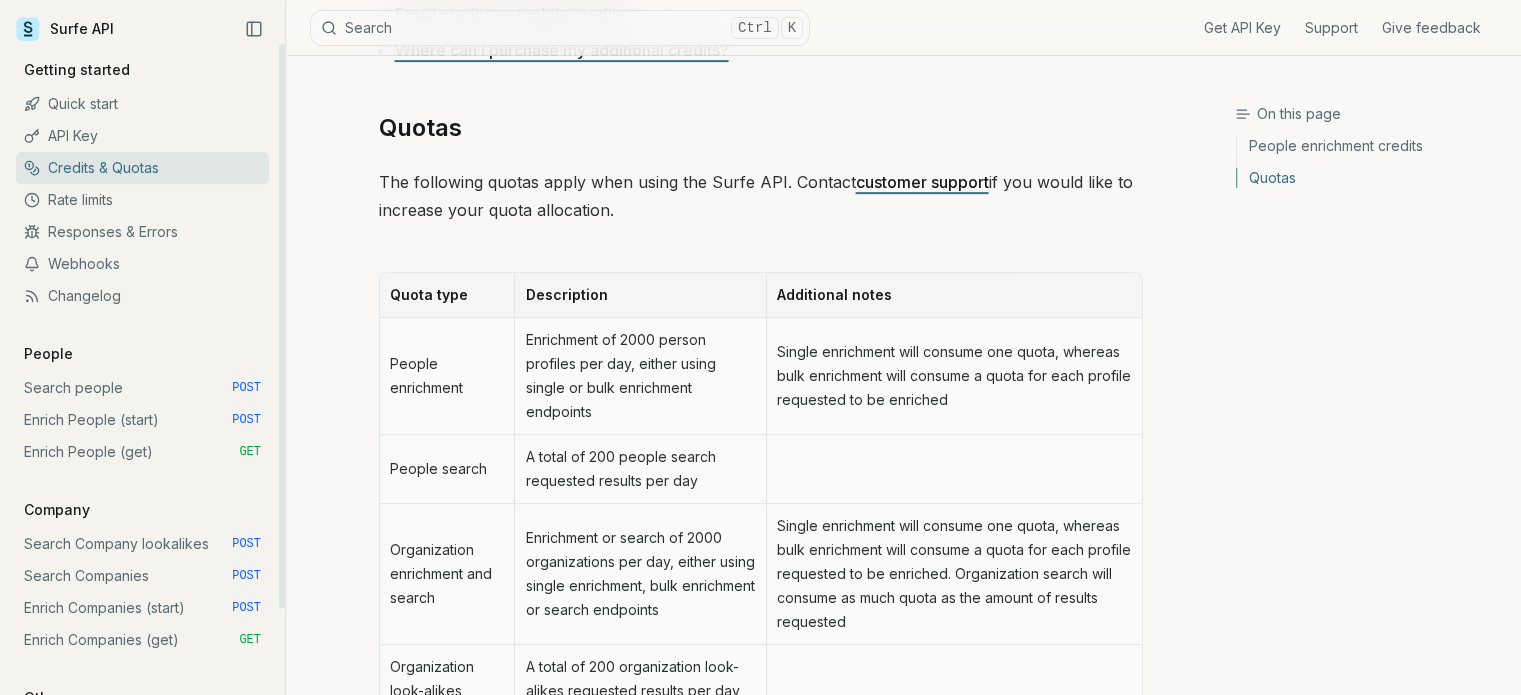 click on "Quick start" at bounding box center [142, 104] 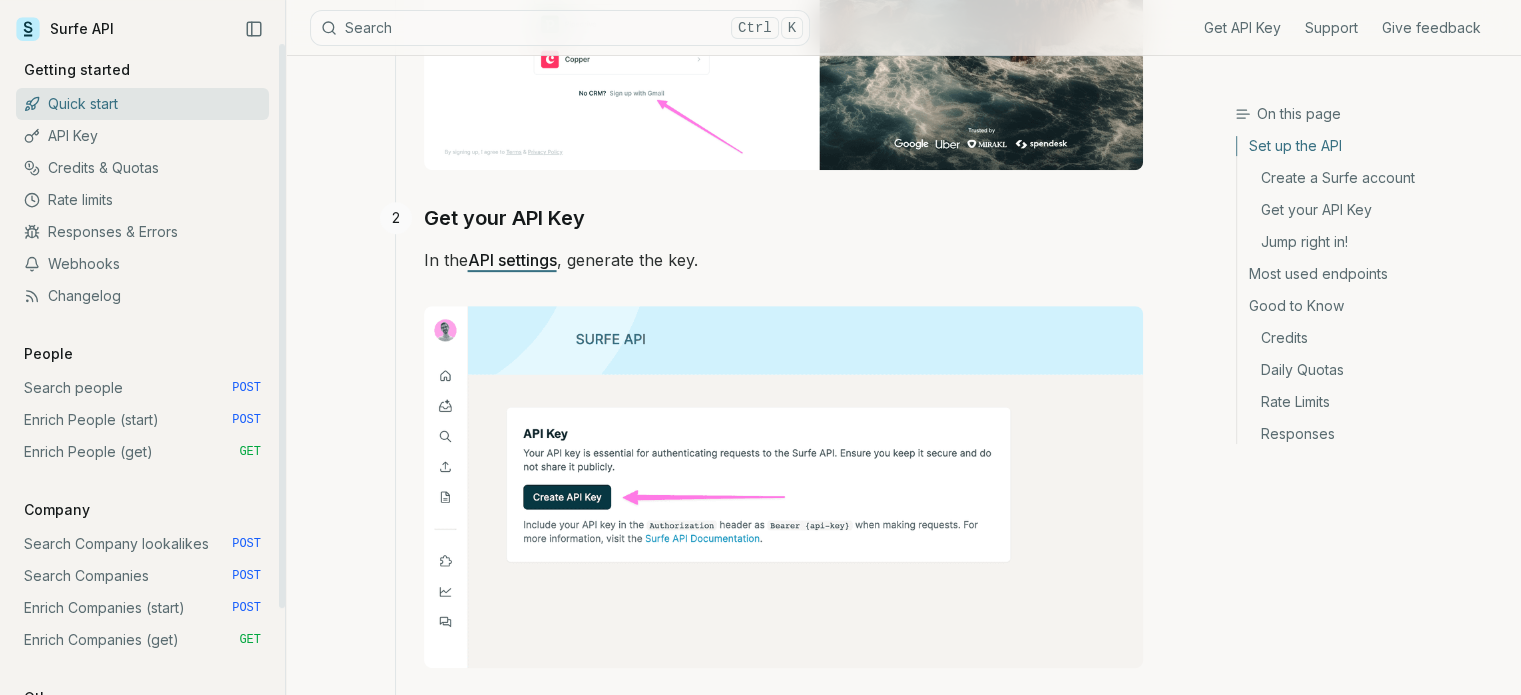 scroll, scrollTop: 0, scrollLeft: 0, axis: both 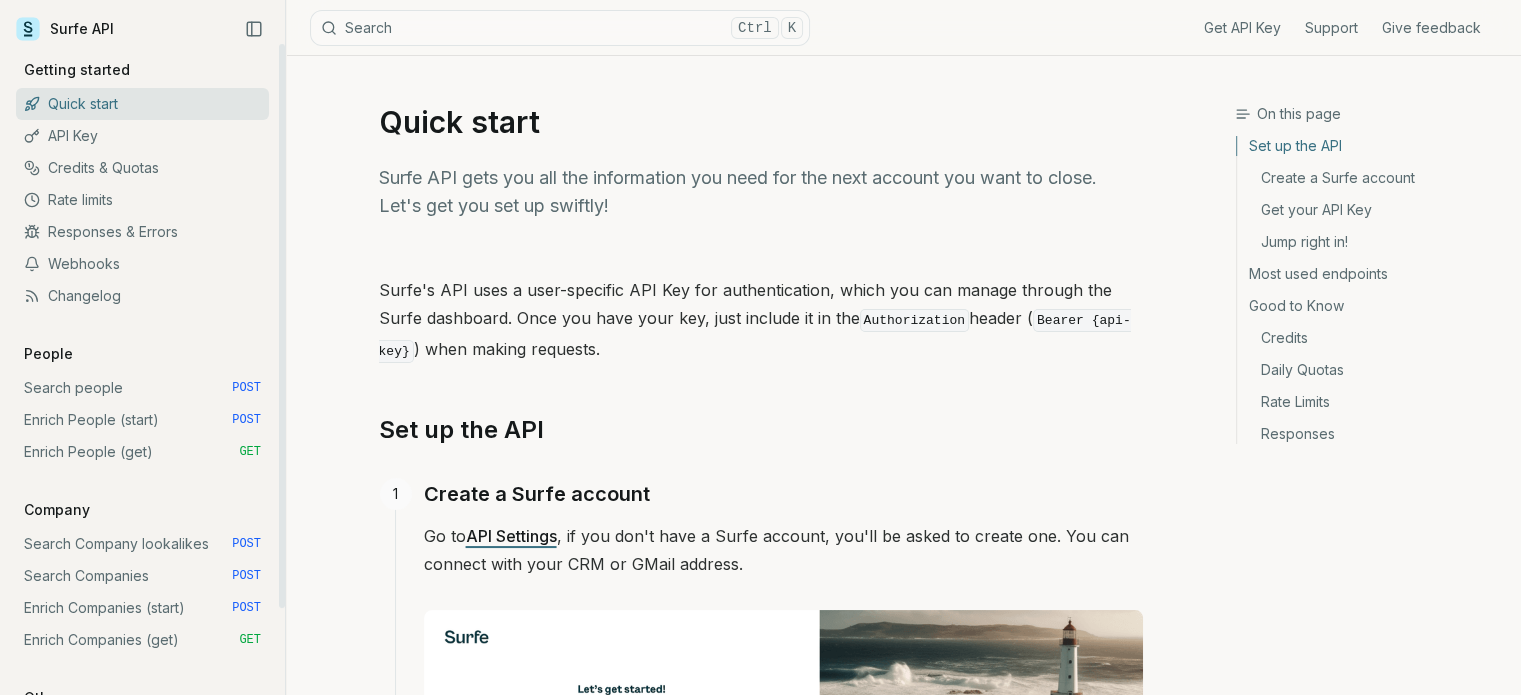 click on "API Key" at bounding box center (142, 136) 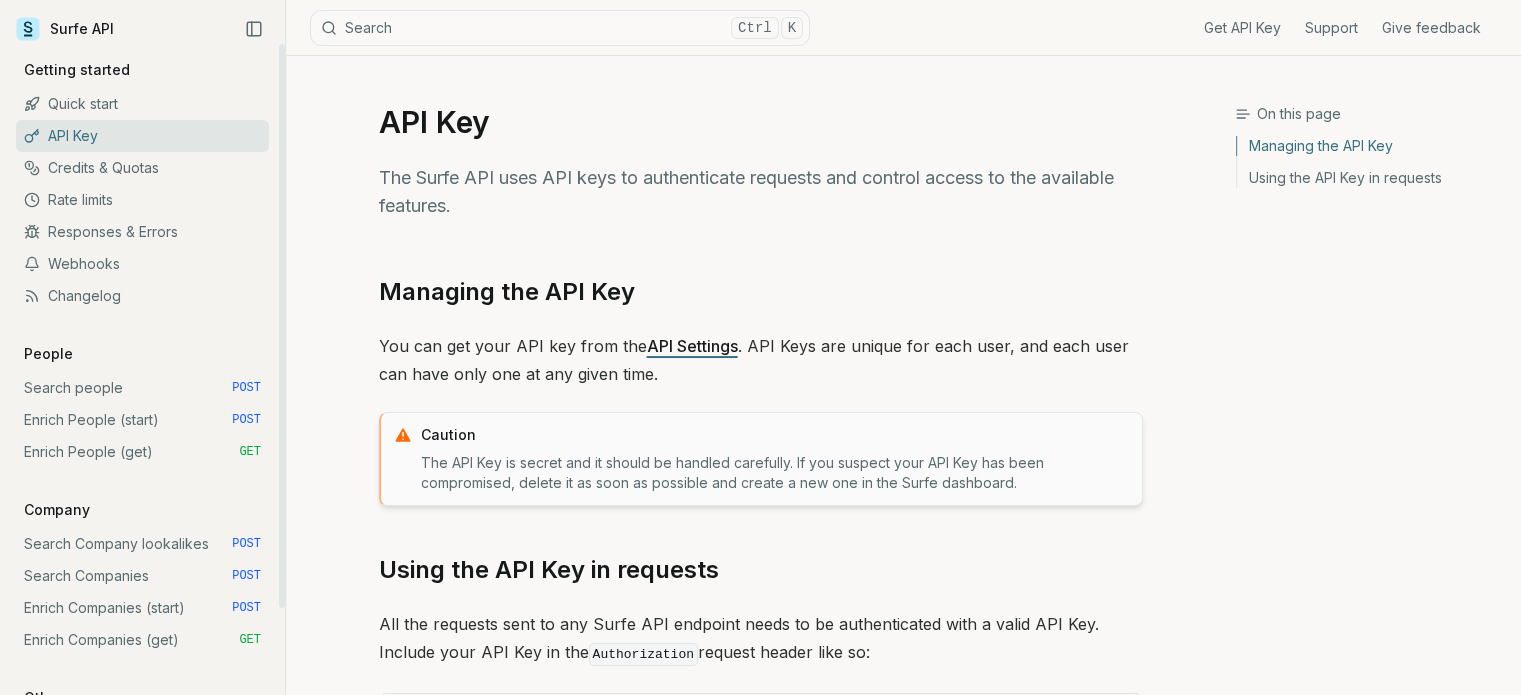 click on "Credits & Quotas" at bounding box center (142, 168) 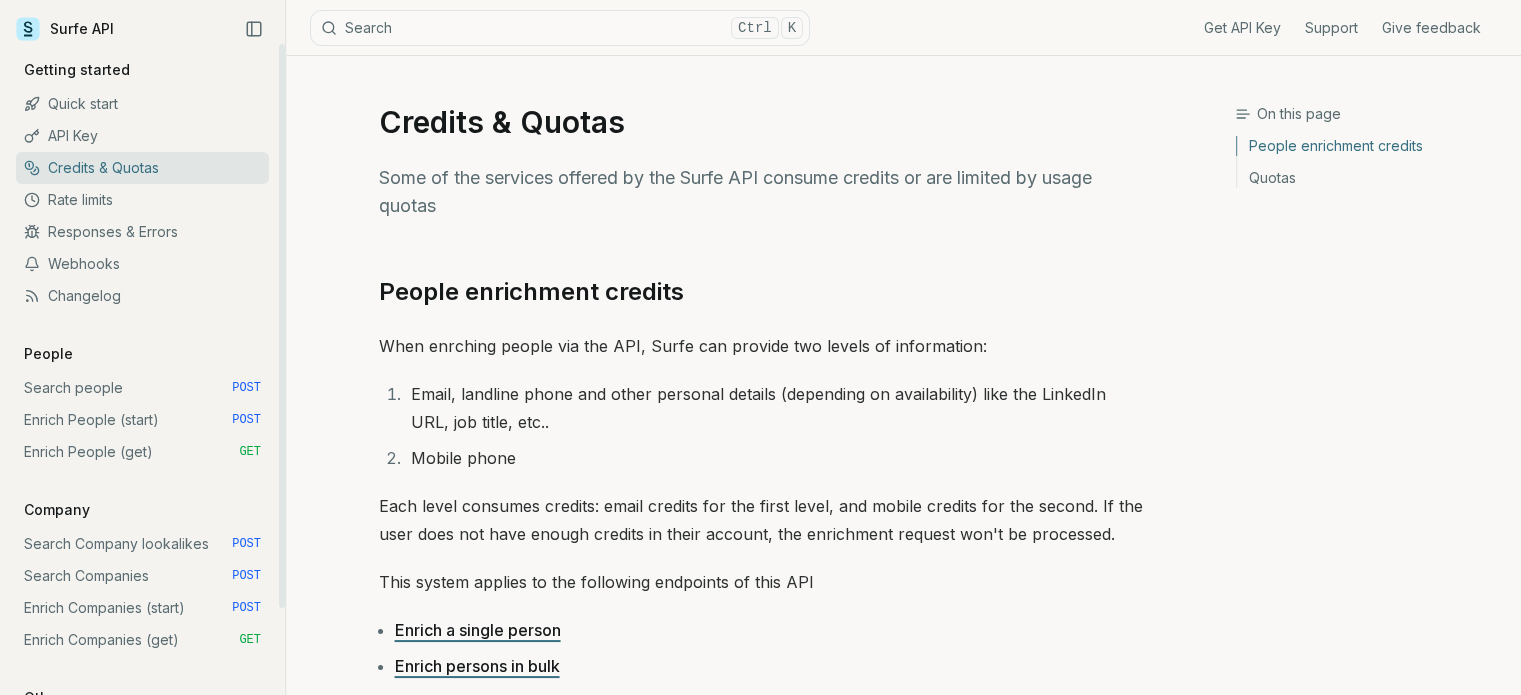 click on "Rate limits" at bounding box center [142, 200] 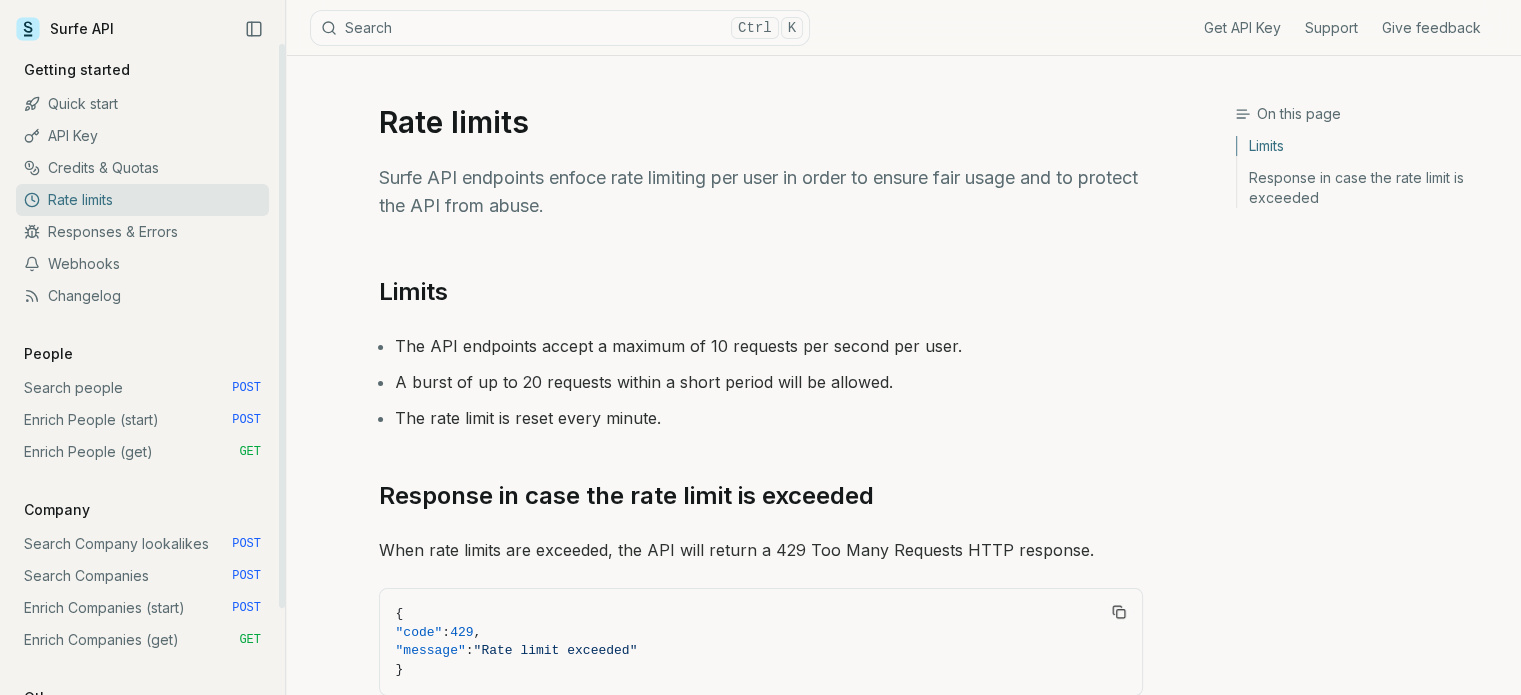 click on "Responses & Errors" at bounding box center (142, 232) 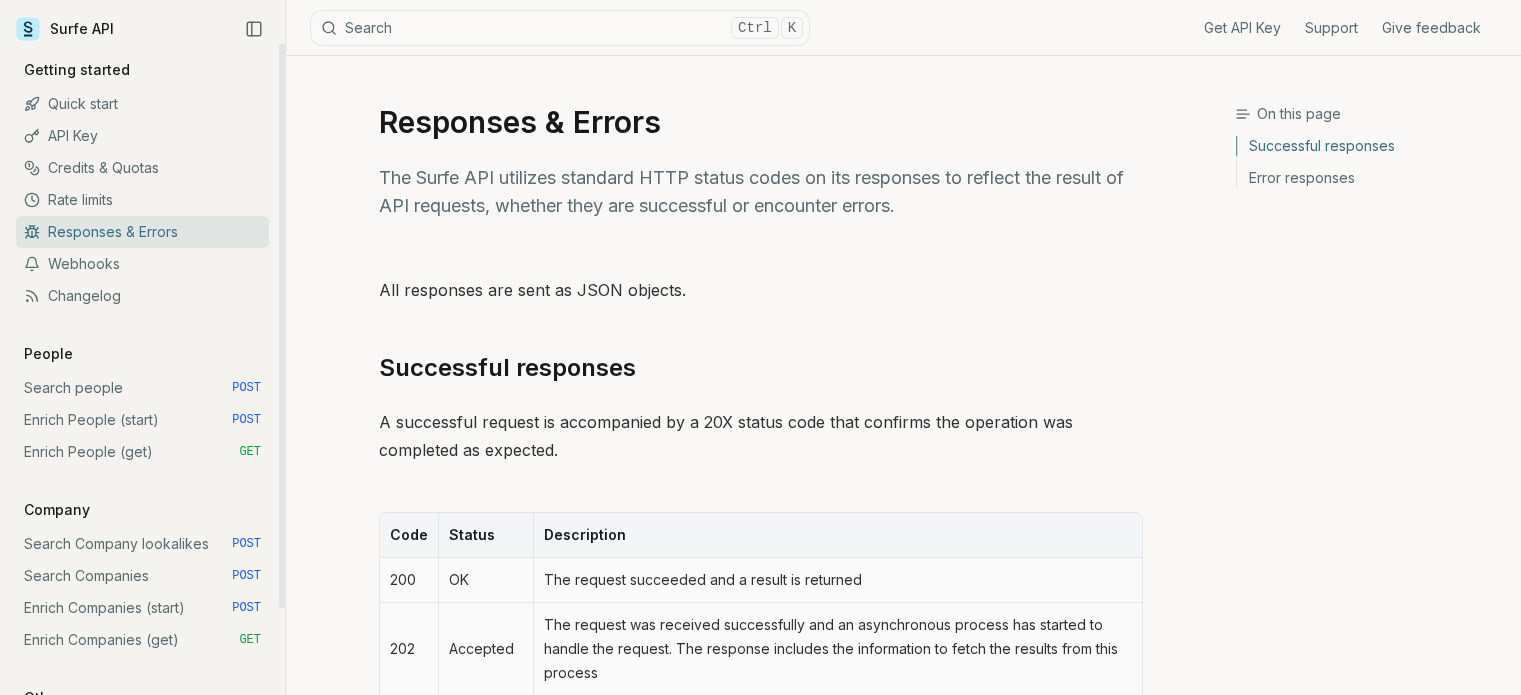 click on "Webhooks" at bounding box center [142, 264] 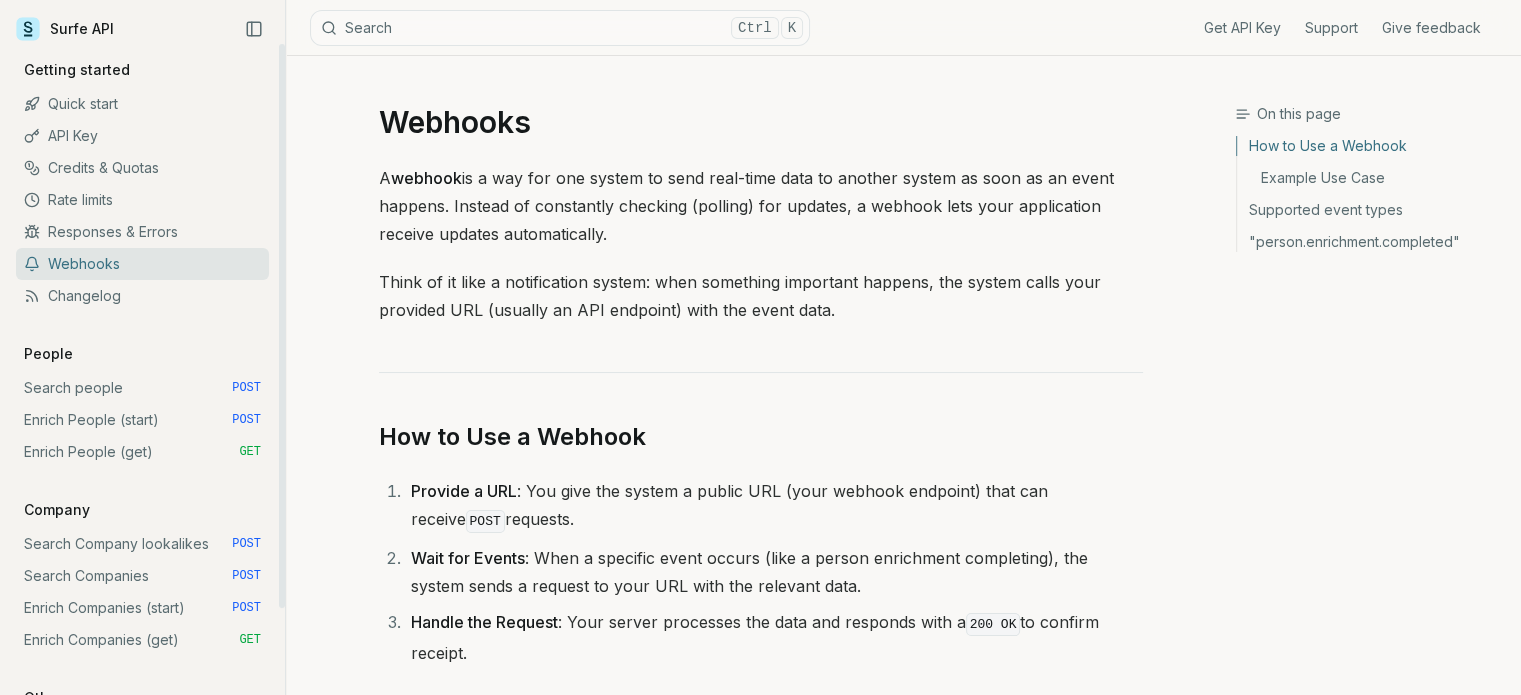 click on "Changelog" at bounding box center [142, 296] 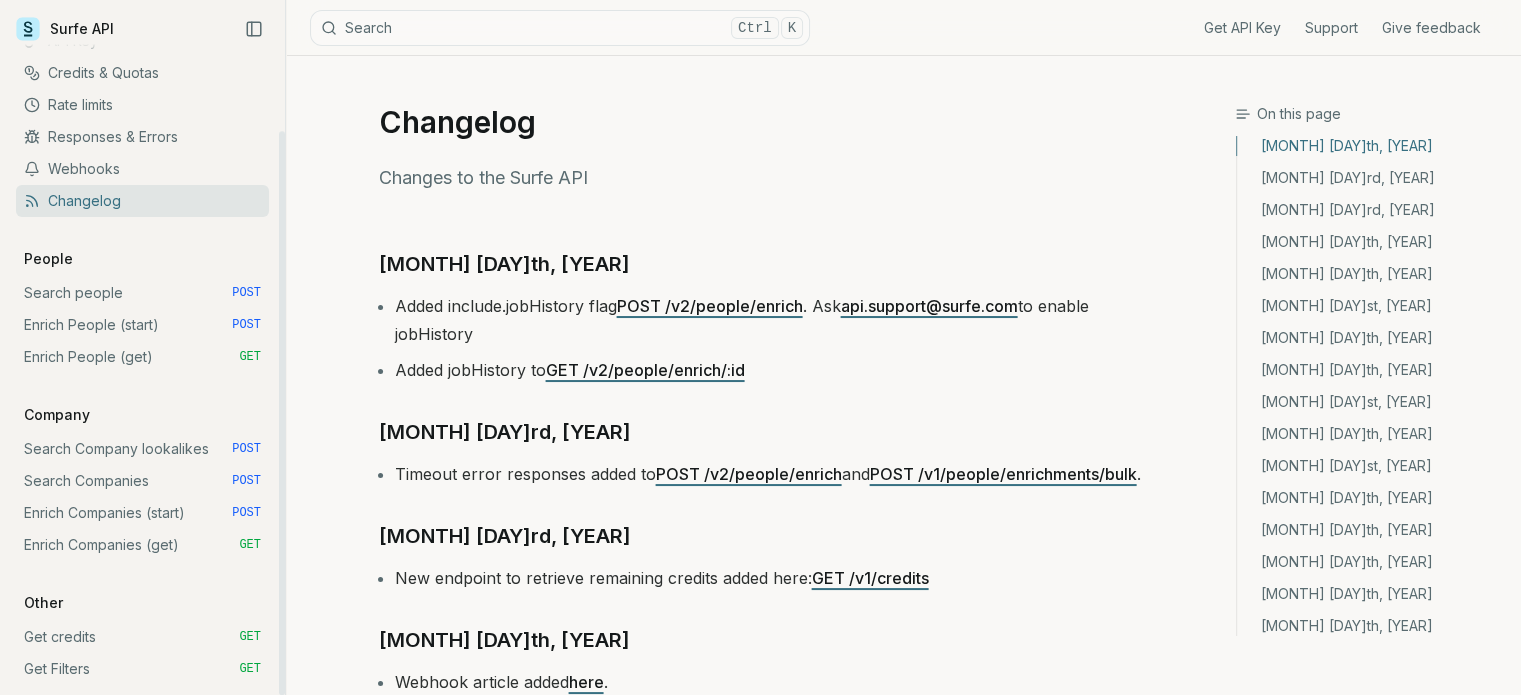 scroll, scrollTop: 100, scrollLeft: 0, axis: vertical 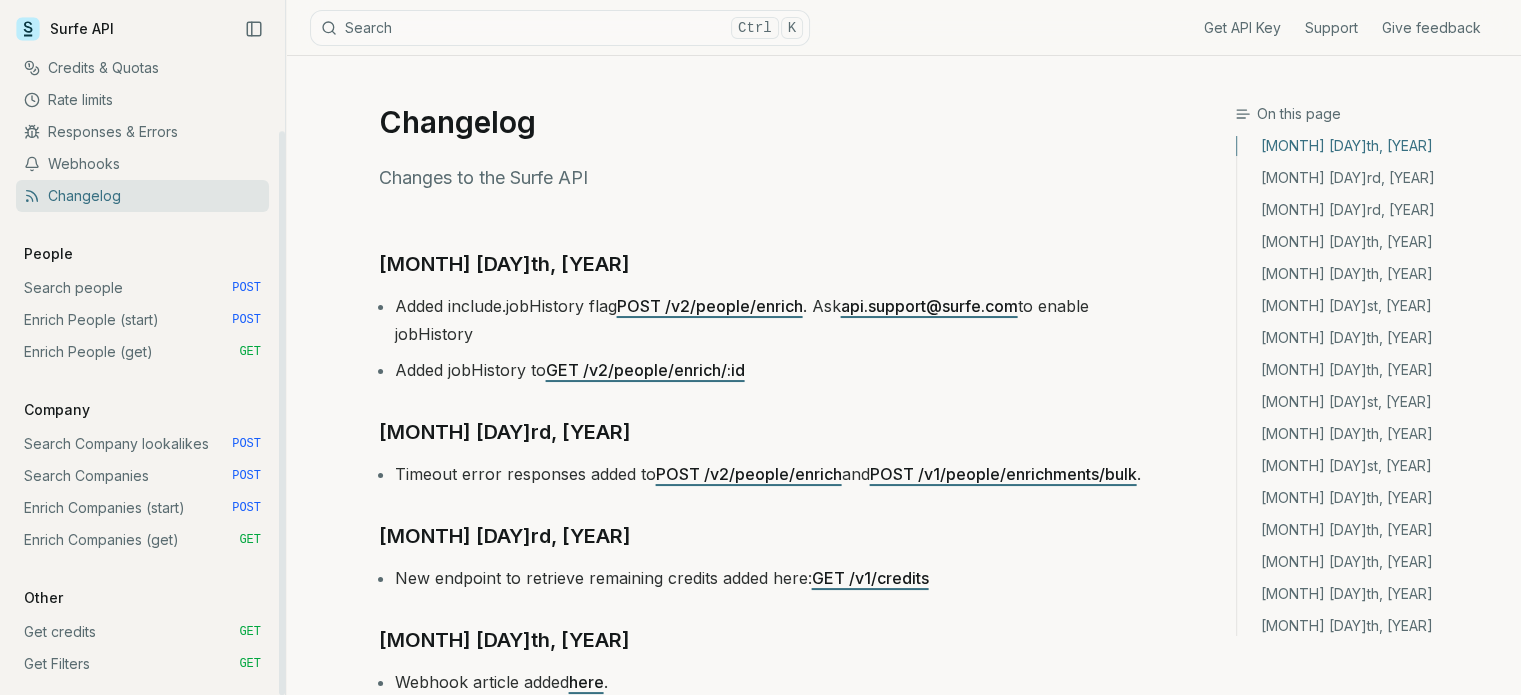 click on "Search people   POST" at bounding box center (142, 288) 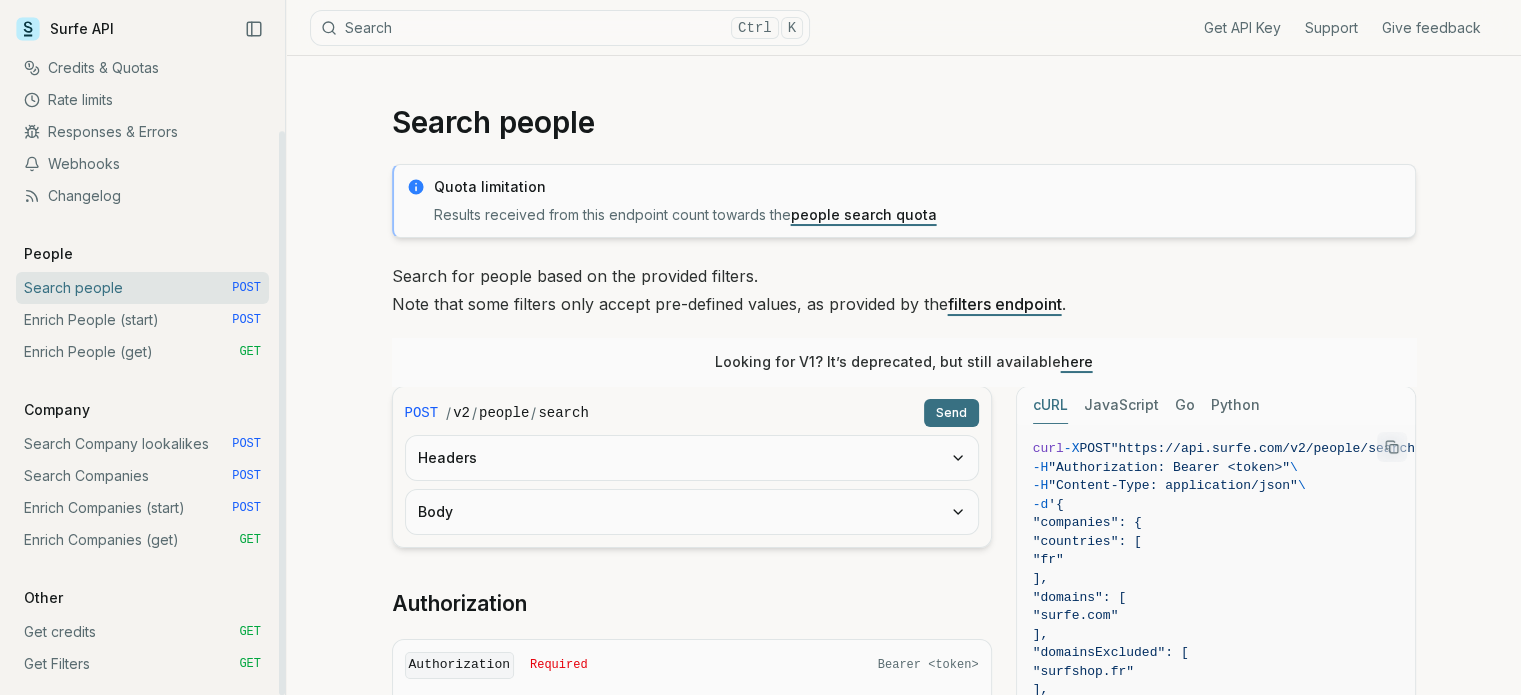 click on "Enrich People (start)   POST" at bounding box center (142, 320) 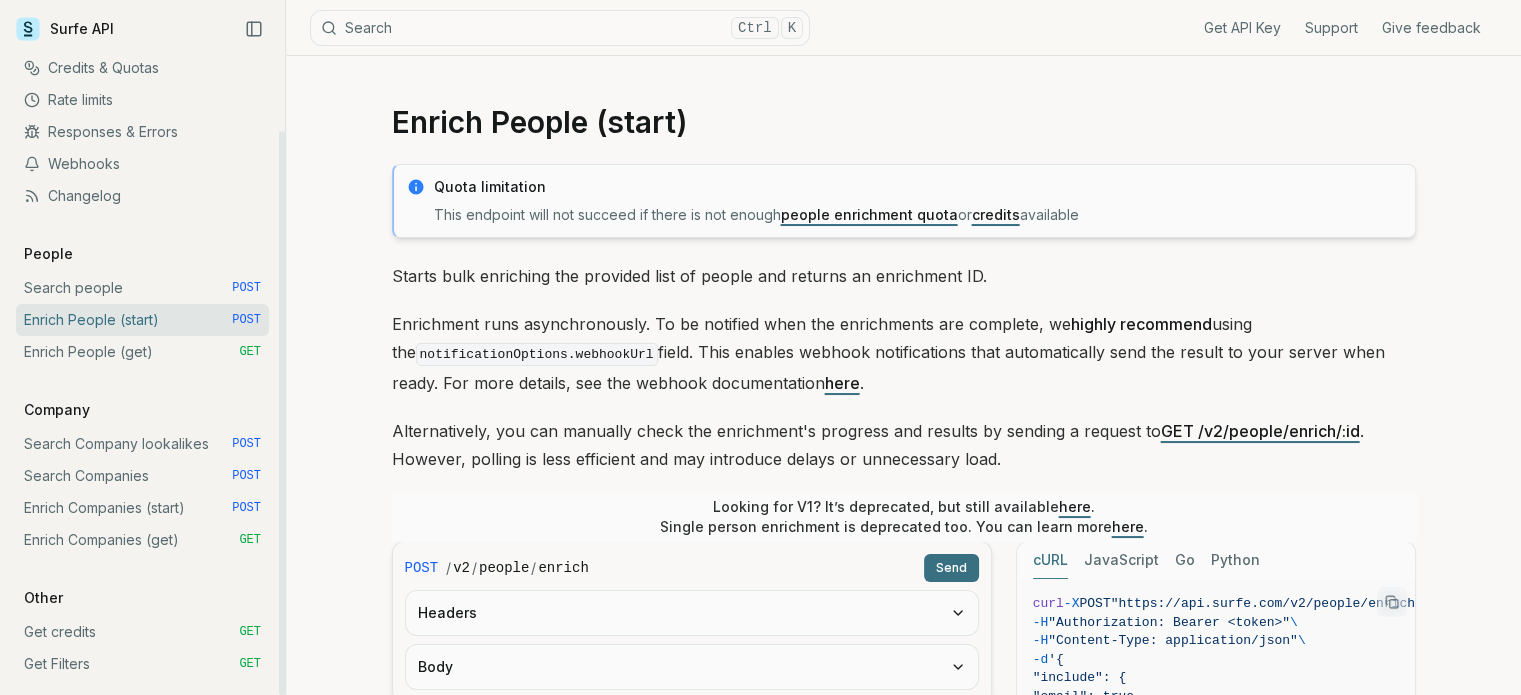click on "Enrich People (get)   GET" at bounding box center [142, 352] 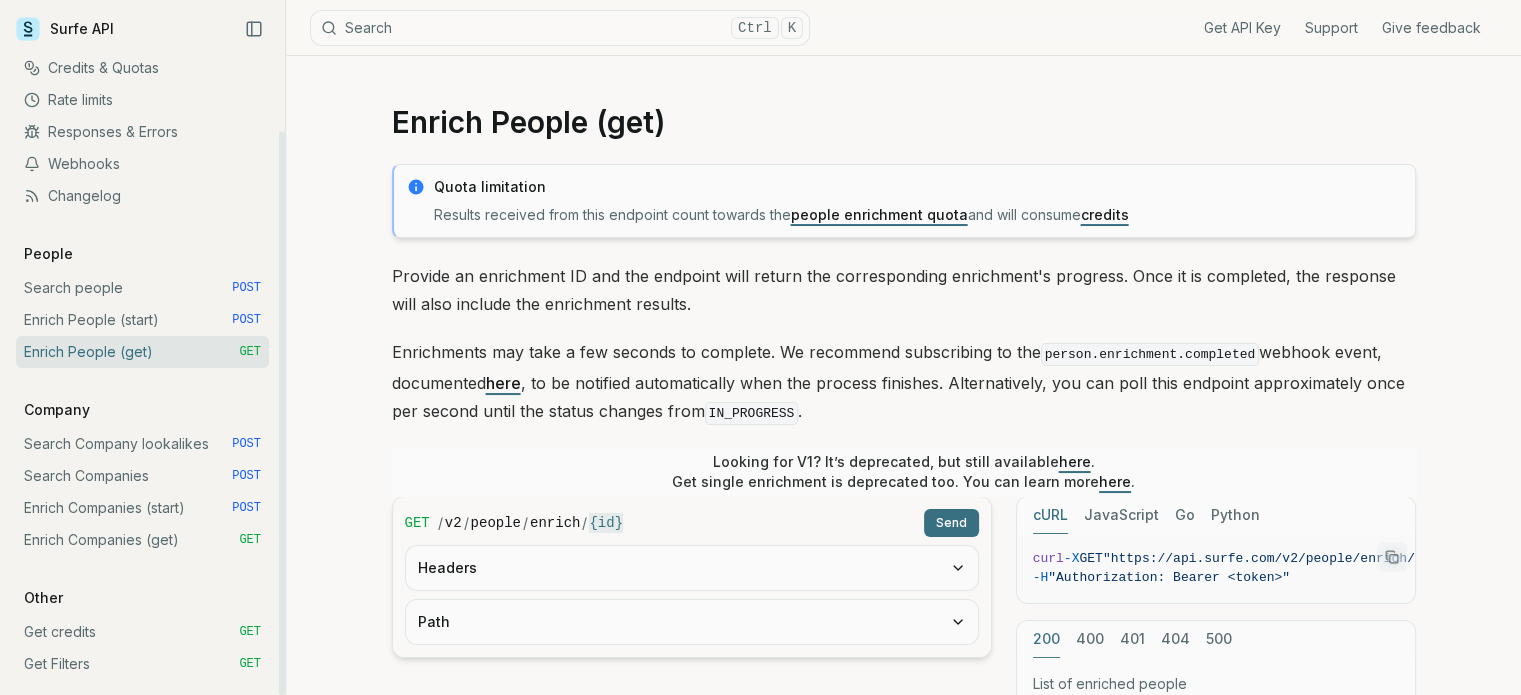 click at bounding box center (28, 26) 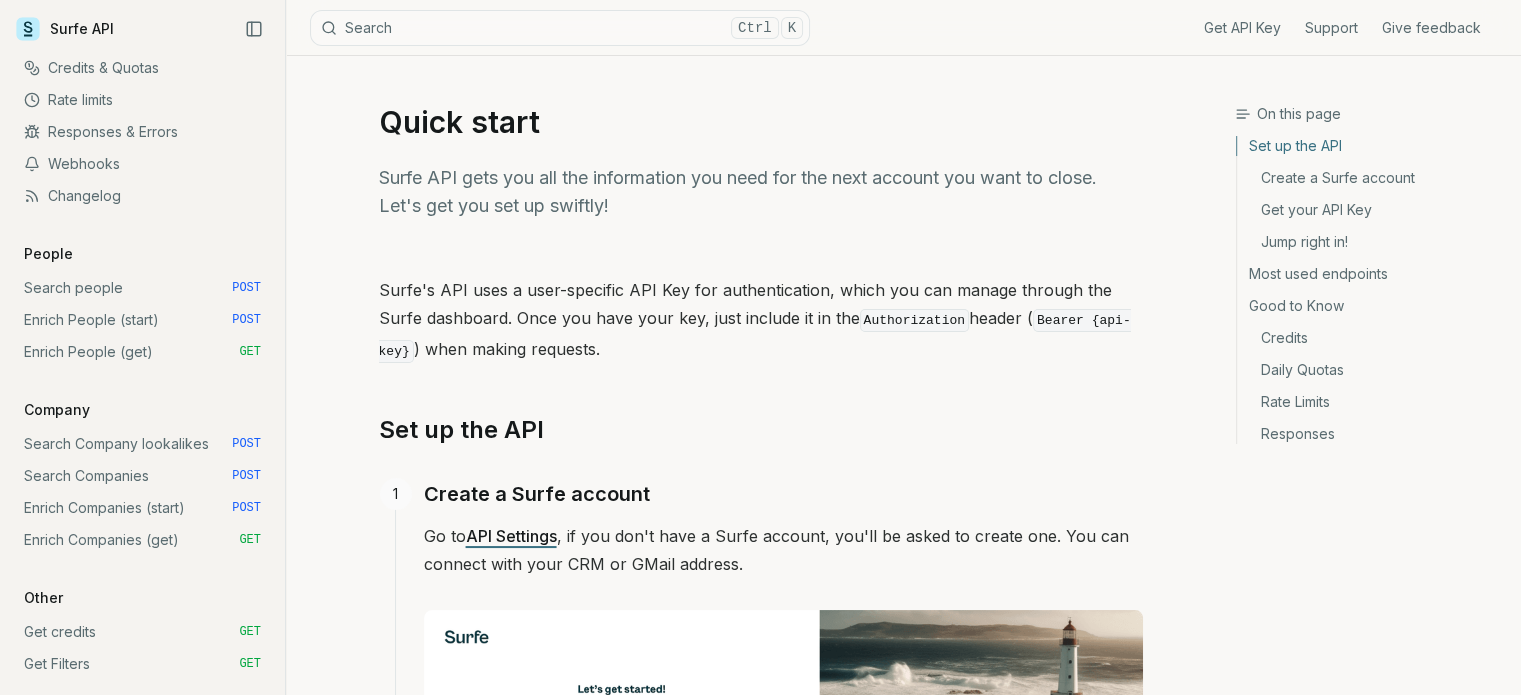 click at bounding box center (28, 29) 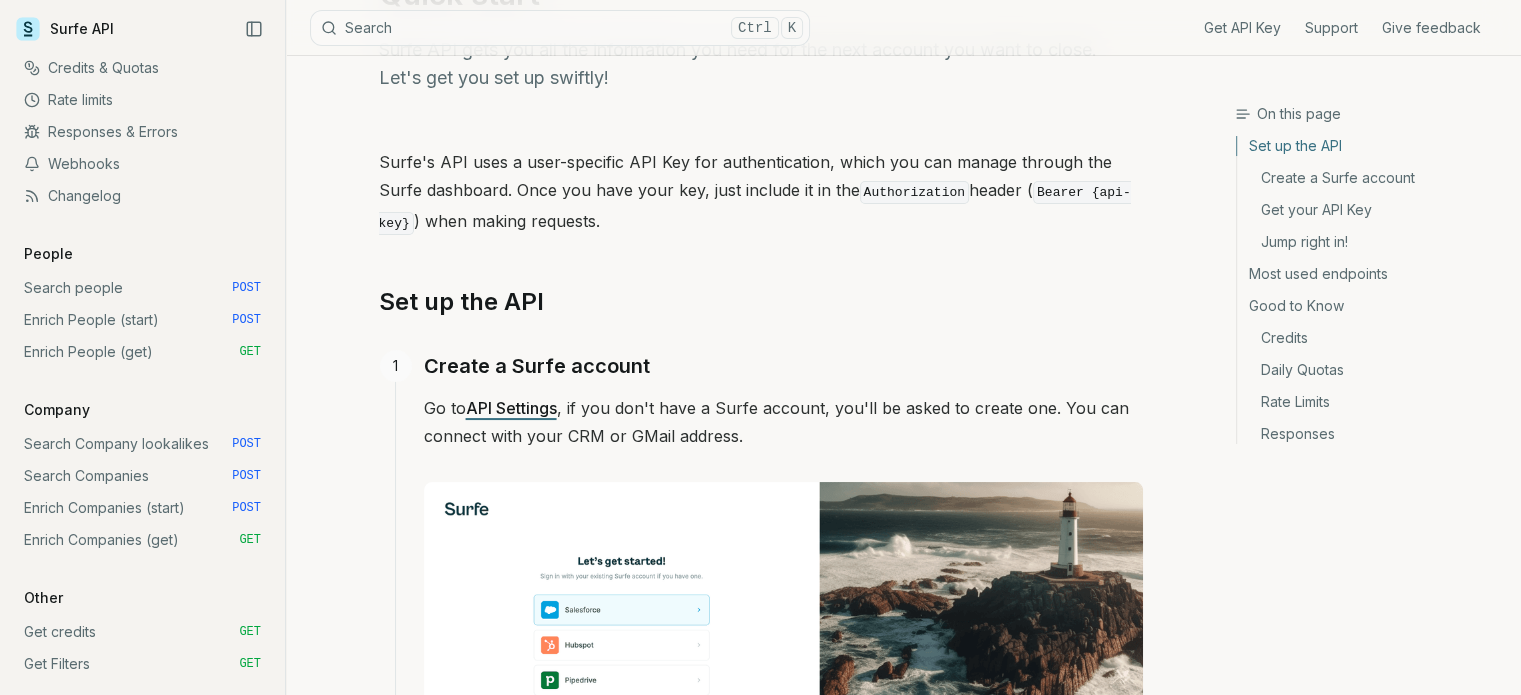 scroll, scrollTop: 400, scrollLeft: 0, axis: vertical 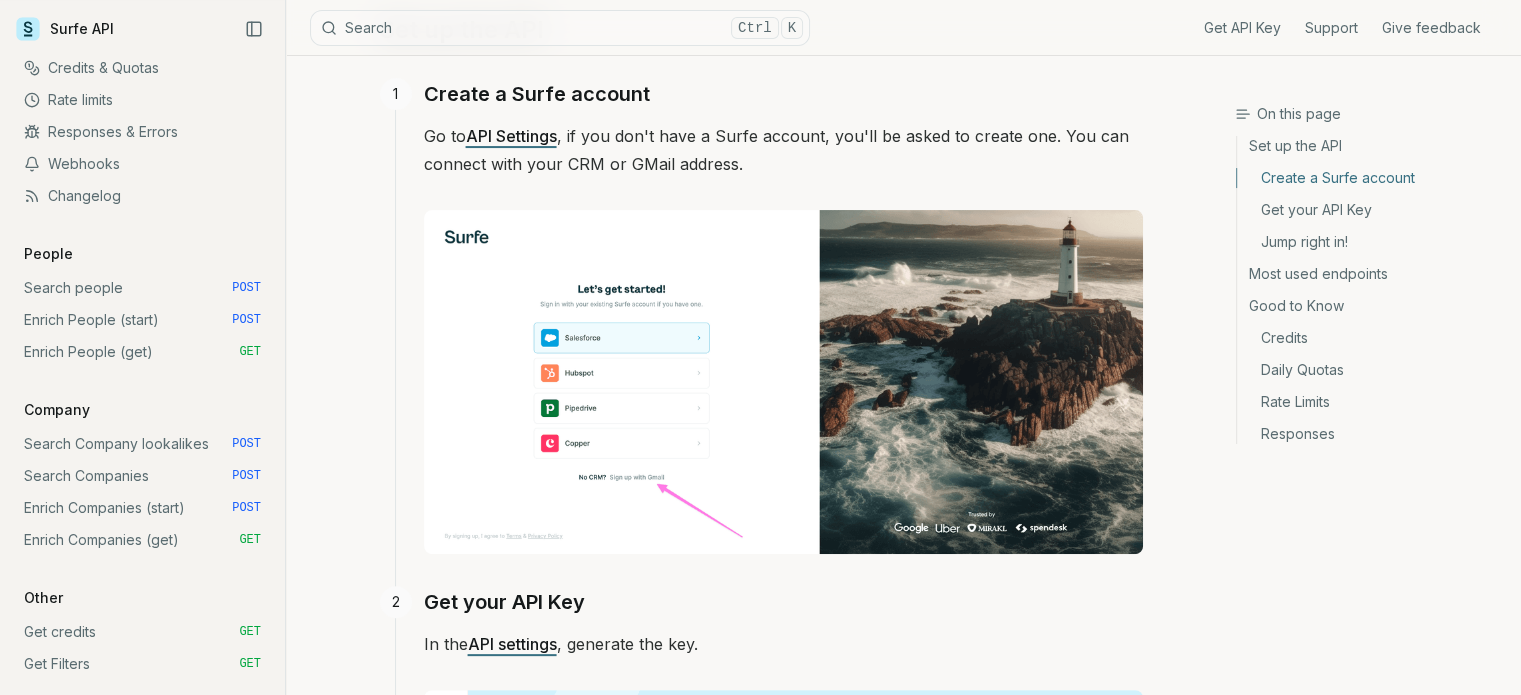 click at bounding box center (783, 382) 